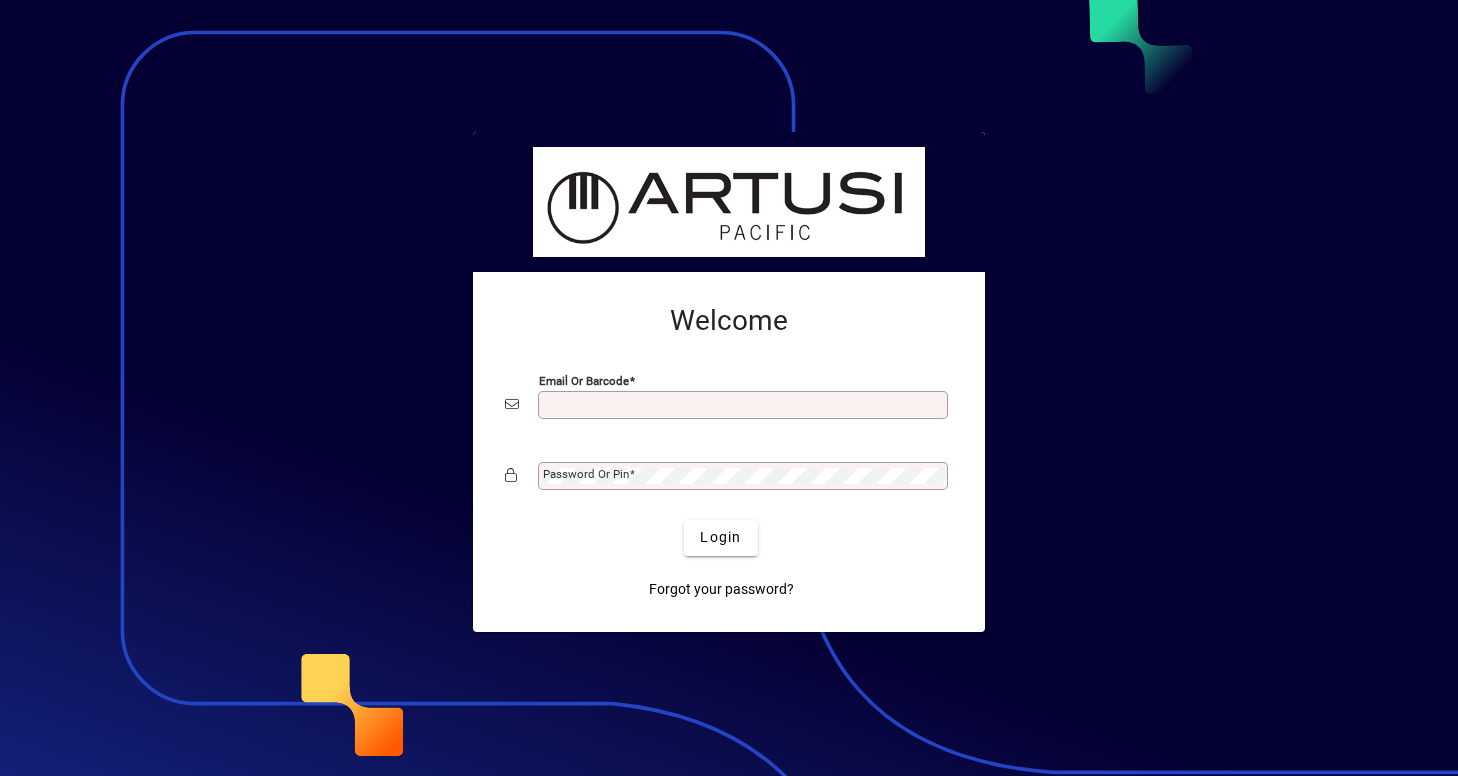 scroll, scrollTop: 0, scrollLeft: 0, axis: both 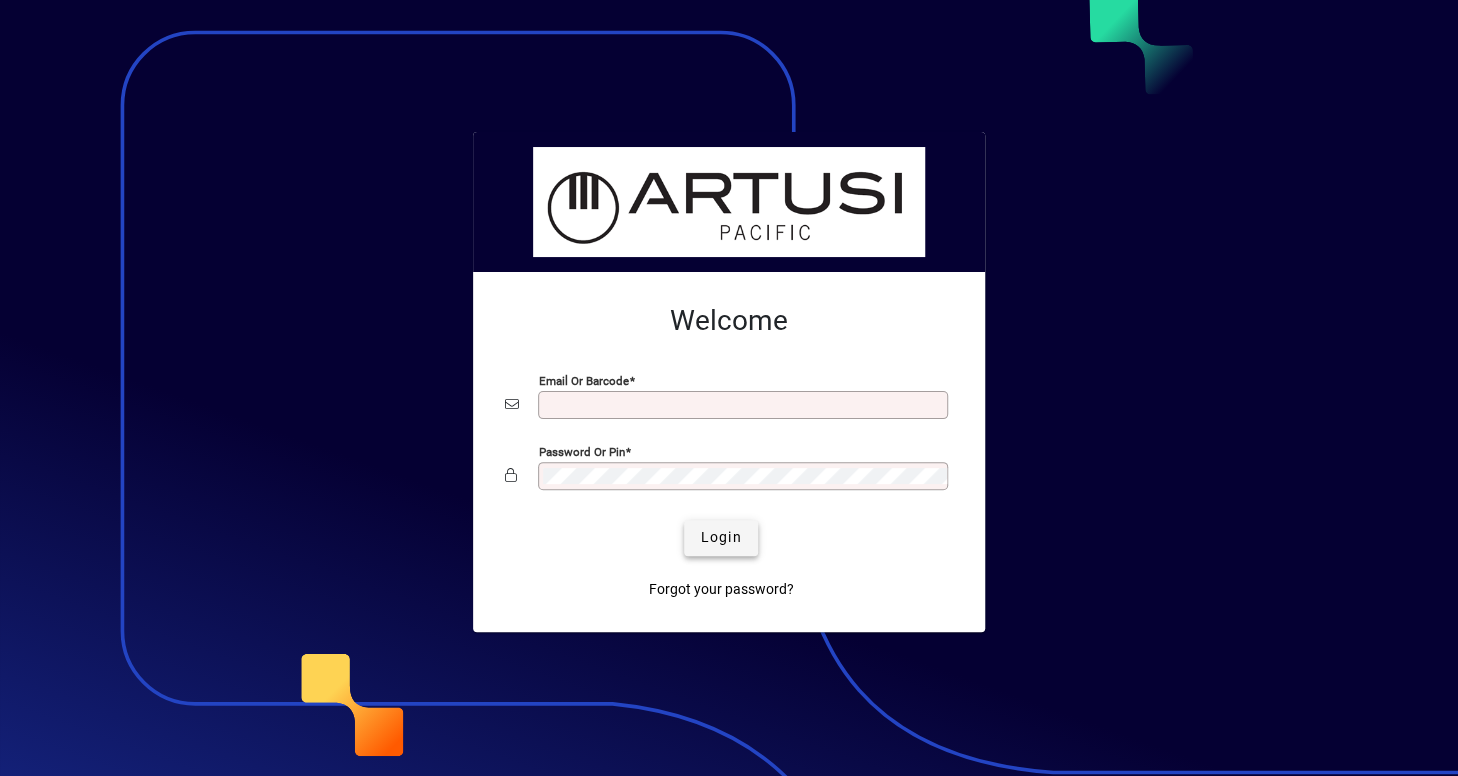 type on "**********" 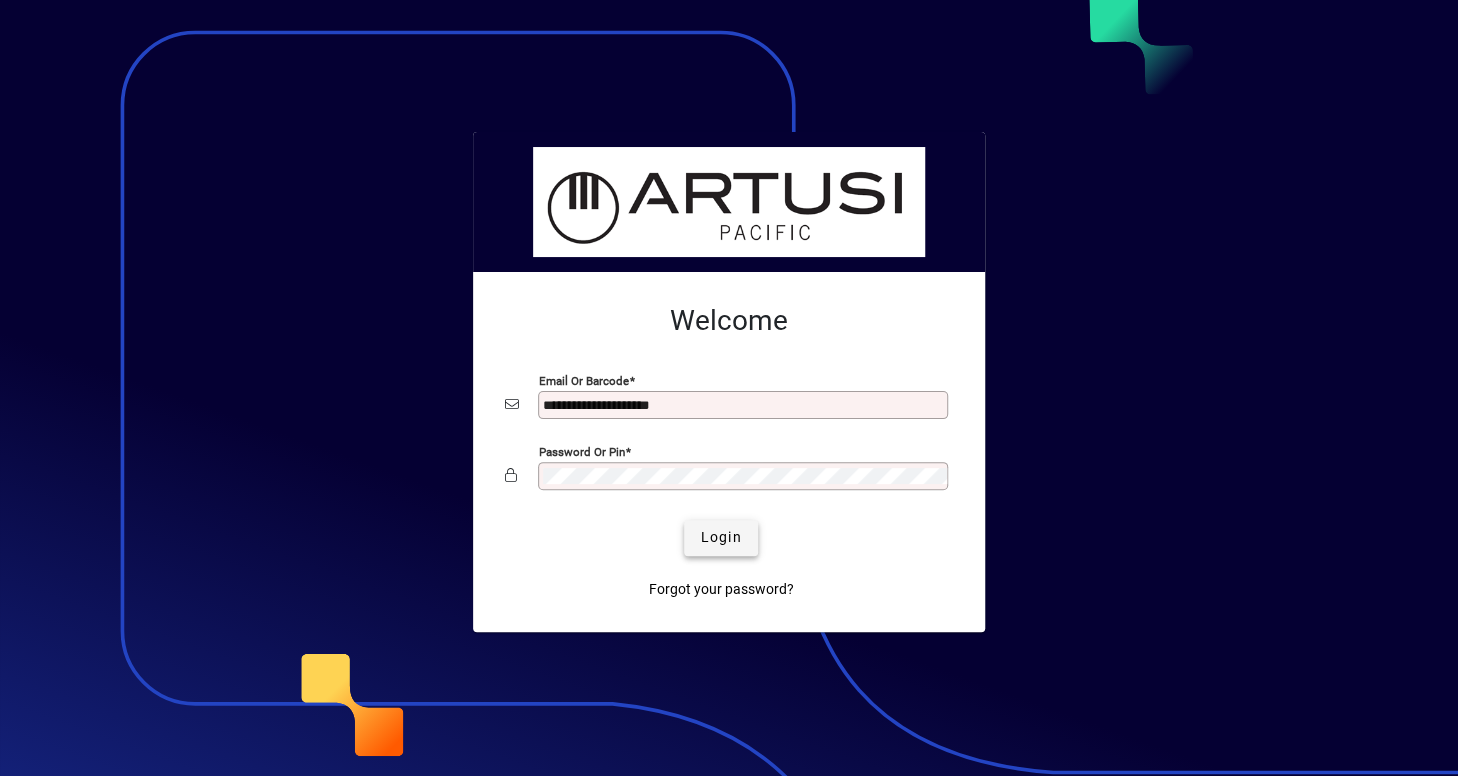 click on "Login" 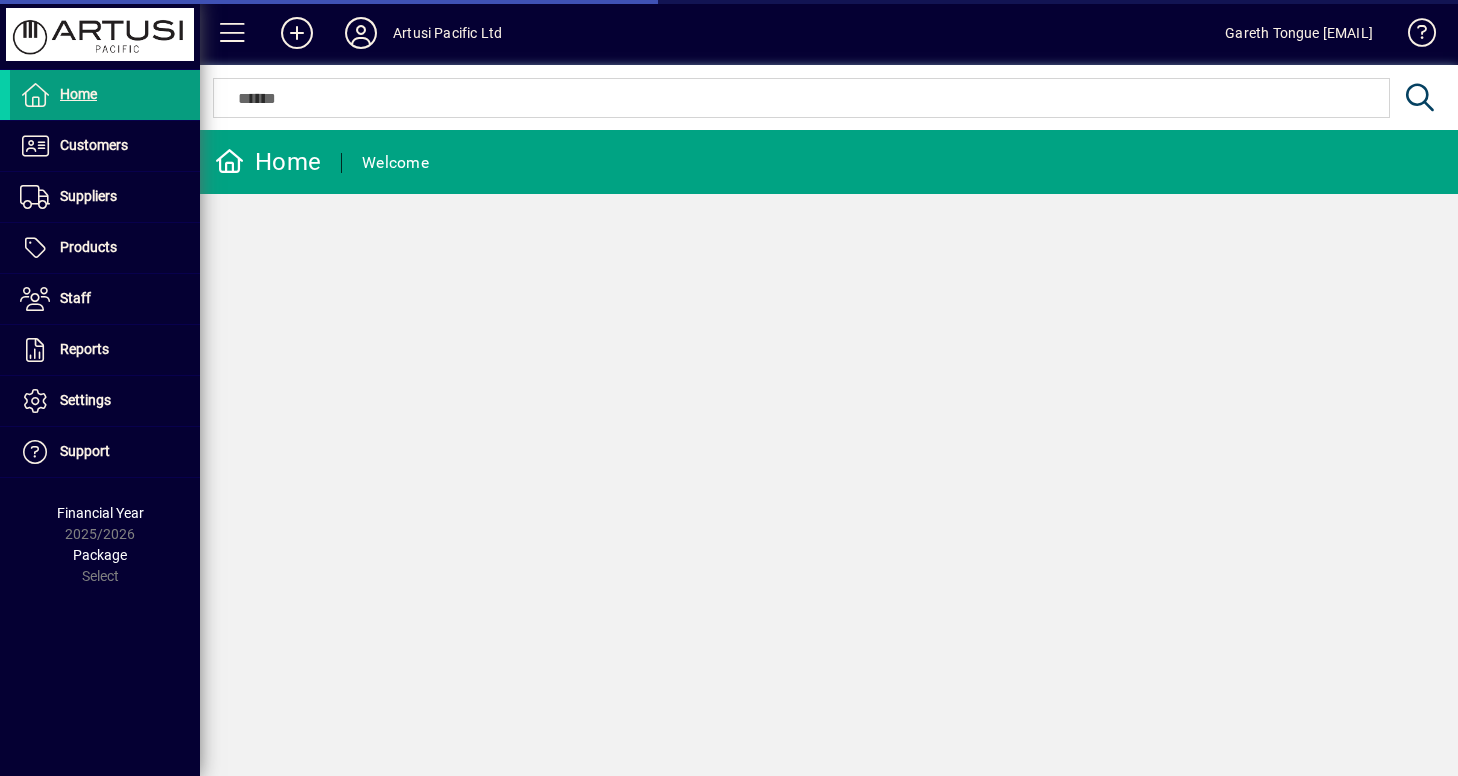 scroll, scrollTop: 0, scrollLeft: 0, axis: both 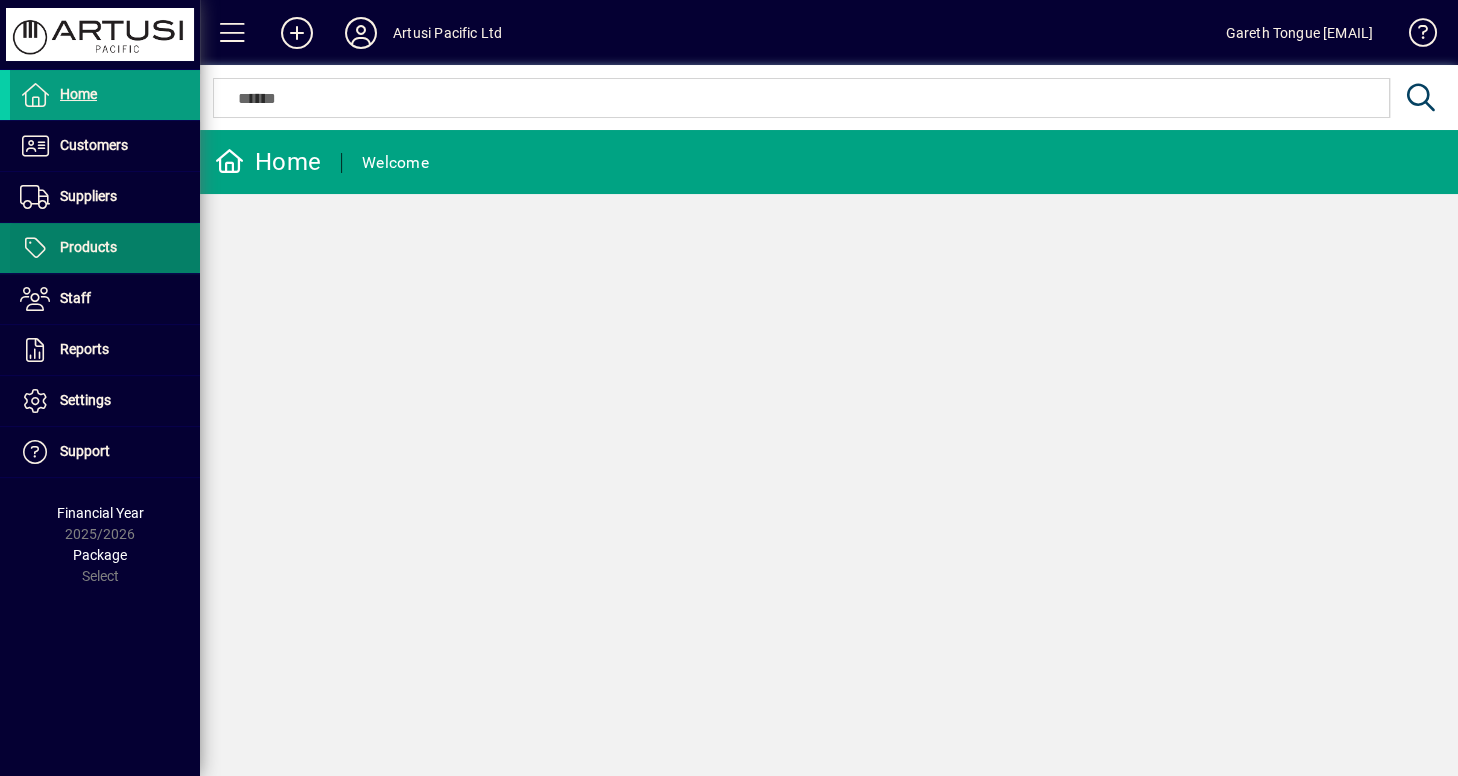 click on "Products" at bounding box center (88, 247) 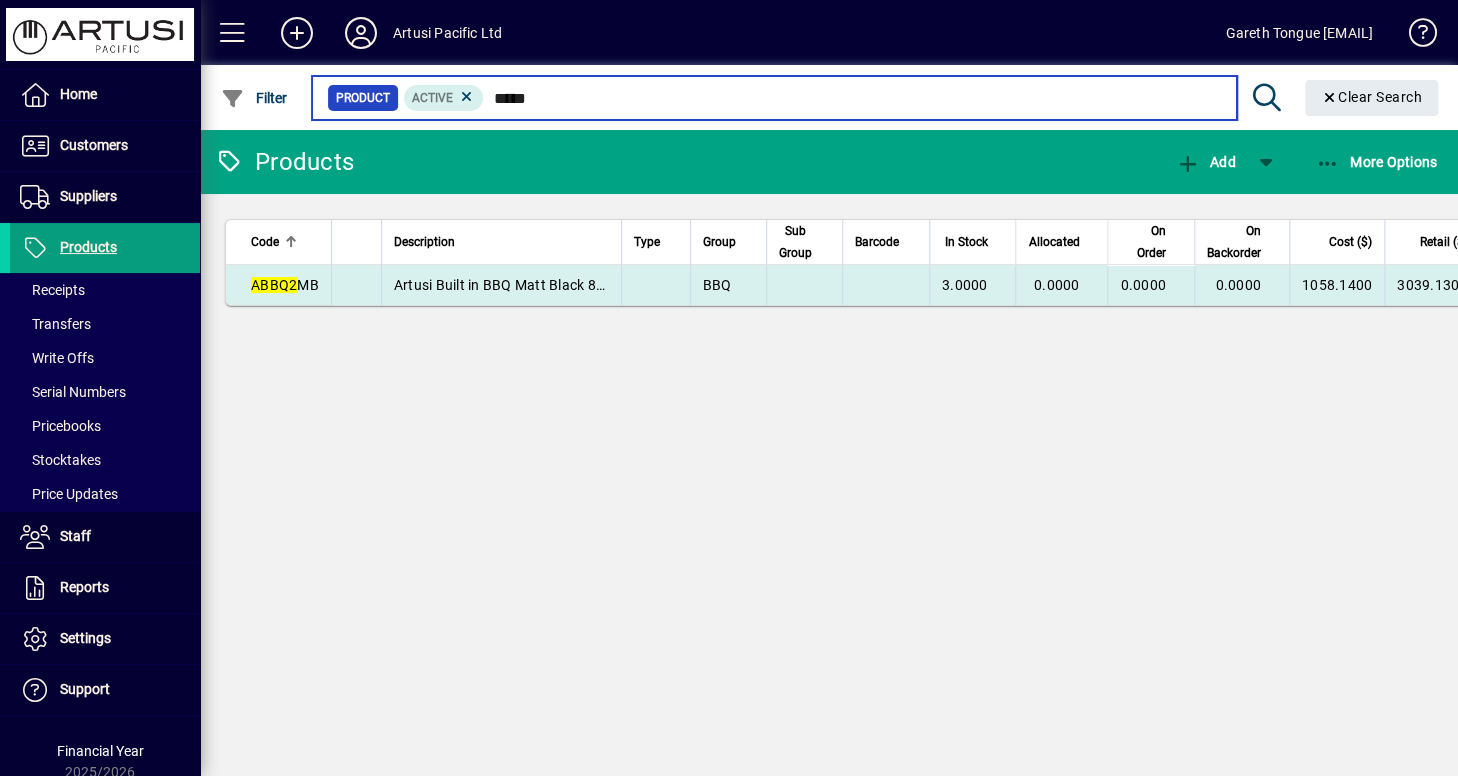 type on "*****" 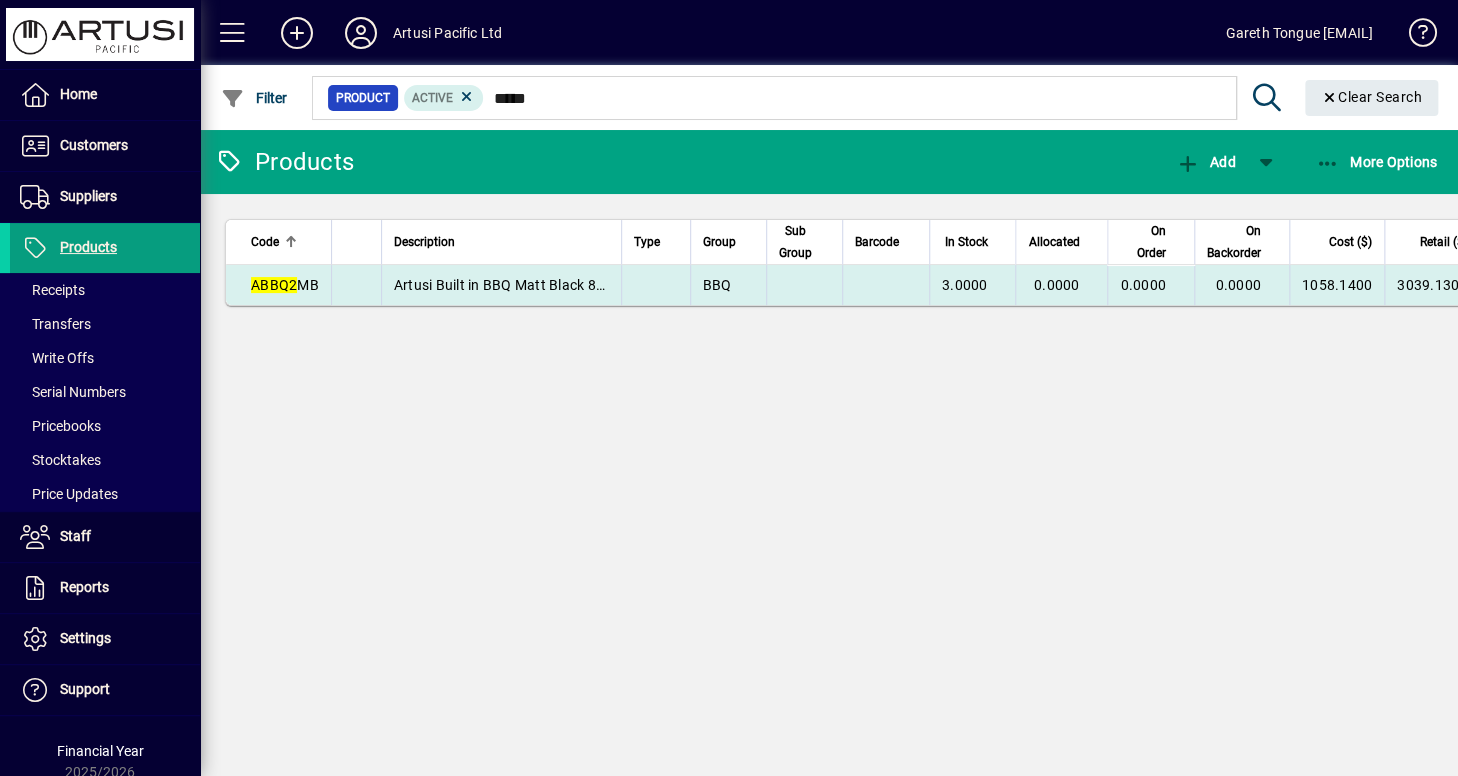 click on "Artusi Built in BBQ Matt Black 80cm" at bounding box center [509, 285] 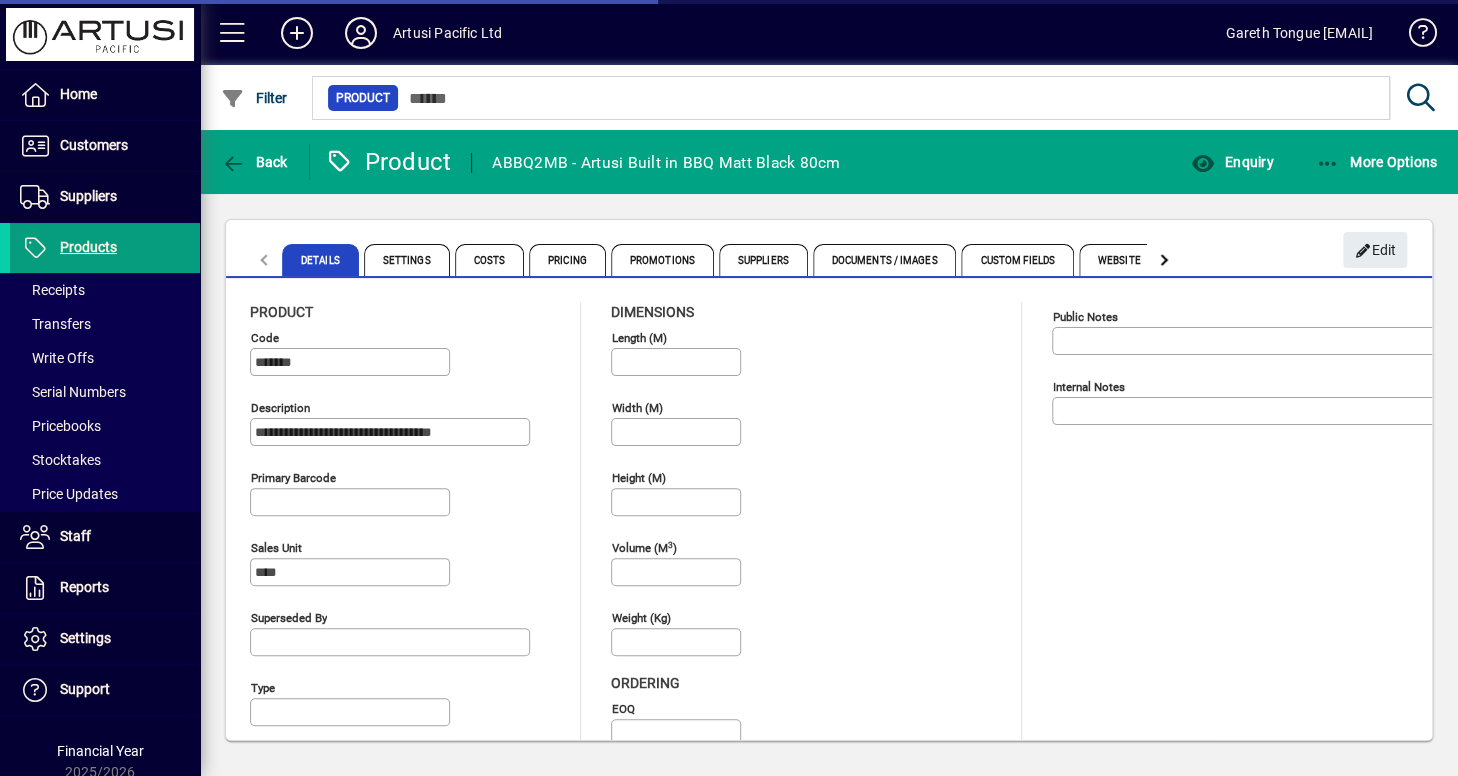 type on "*********" 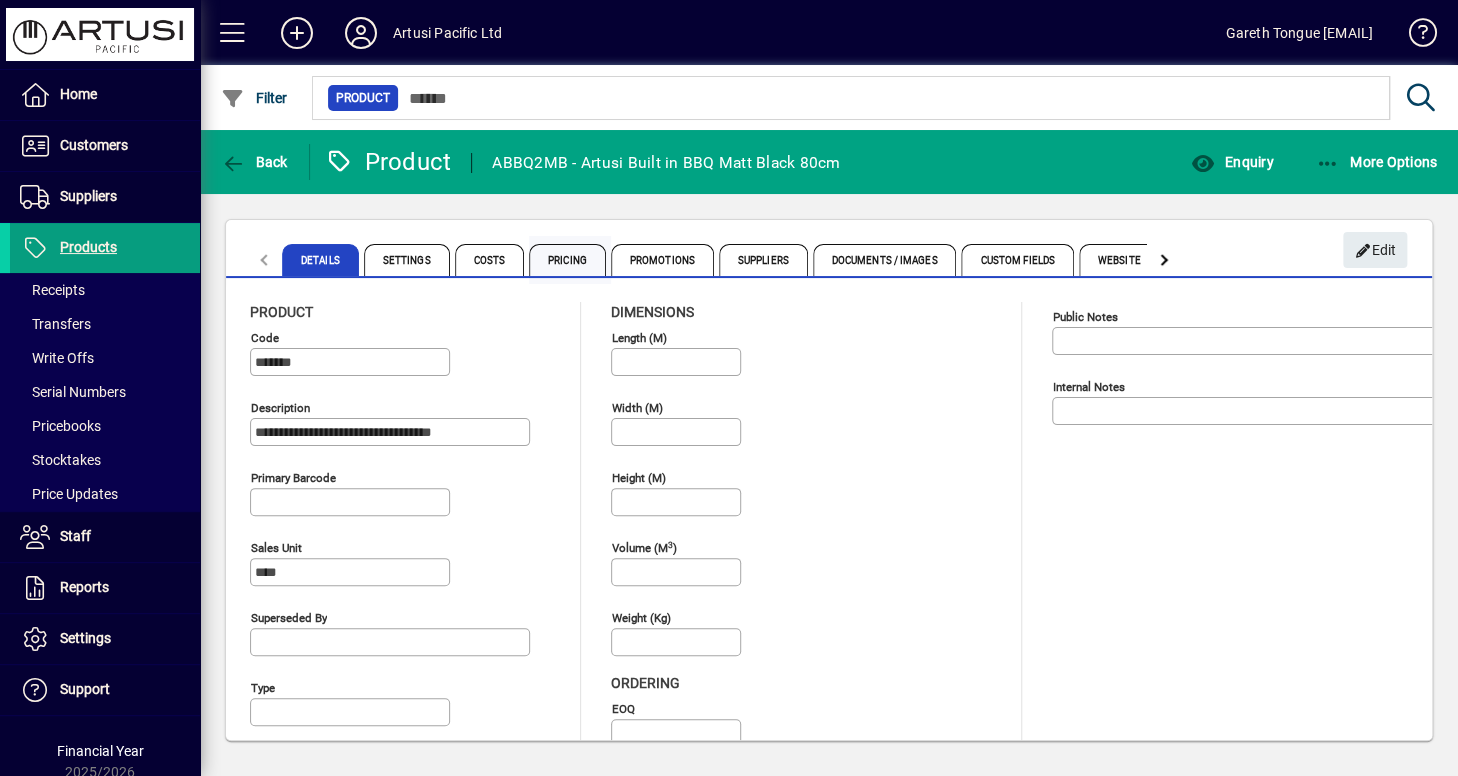 click on "Pricing" at bounding box center [567, 260] 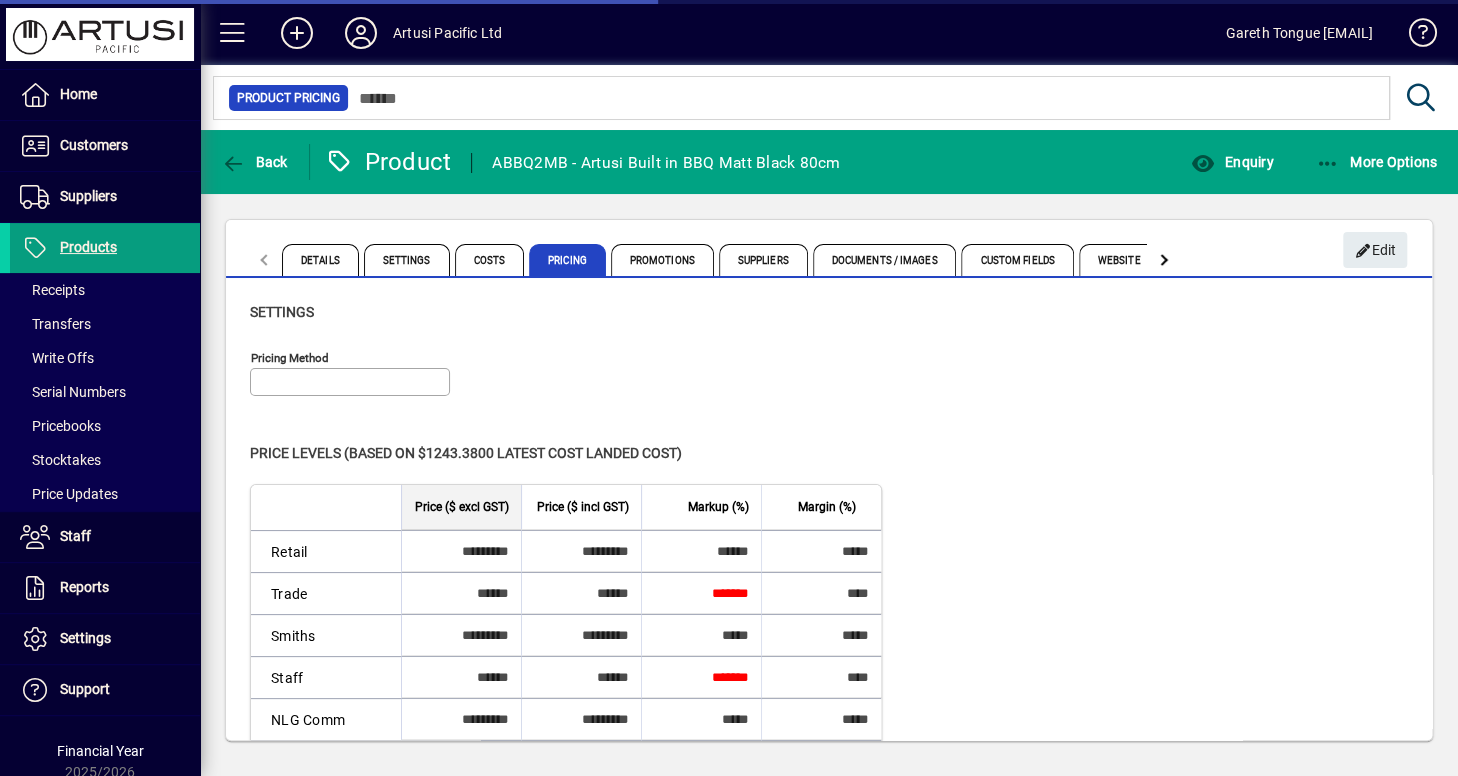 type on "**********" 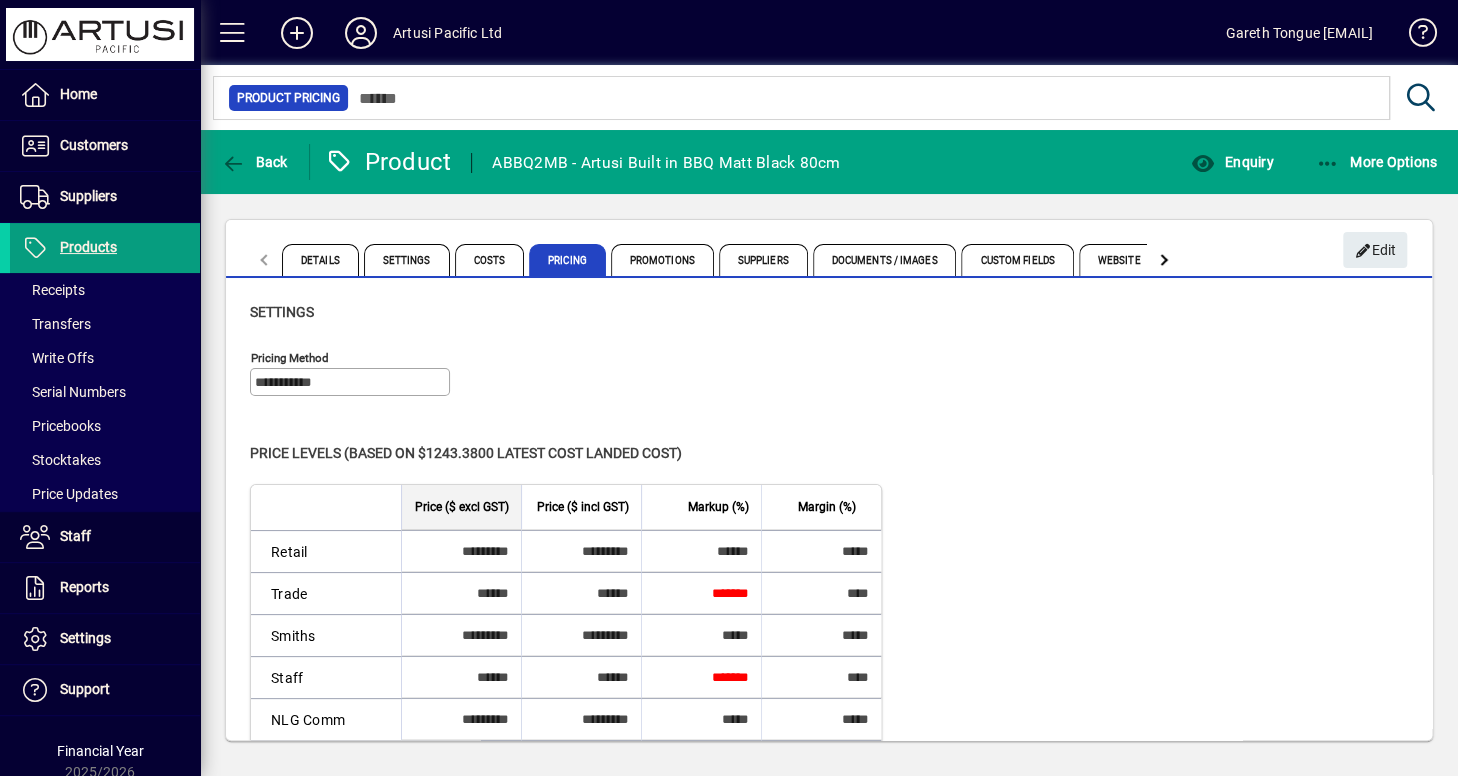 scroll, scrollTop: 137, scrollLeft: 0, axis: vertical 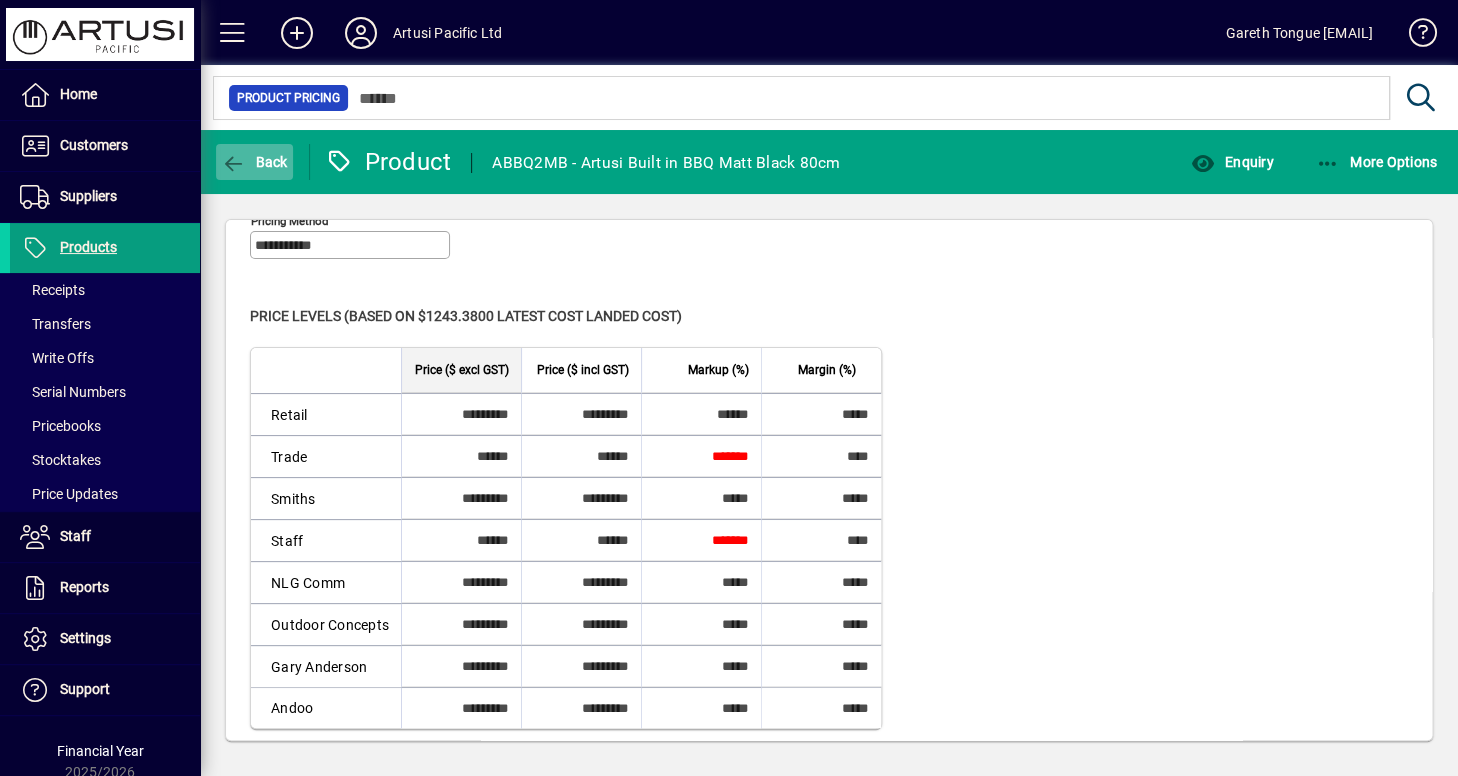 click on "Back" 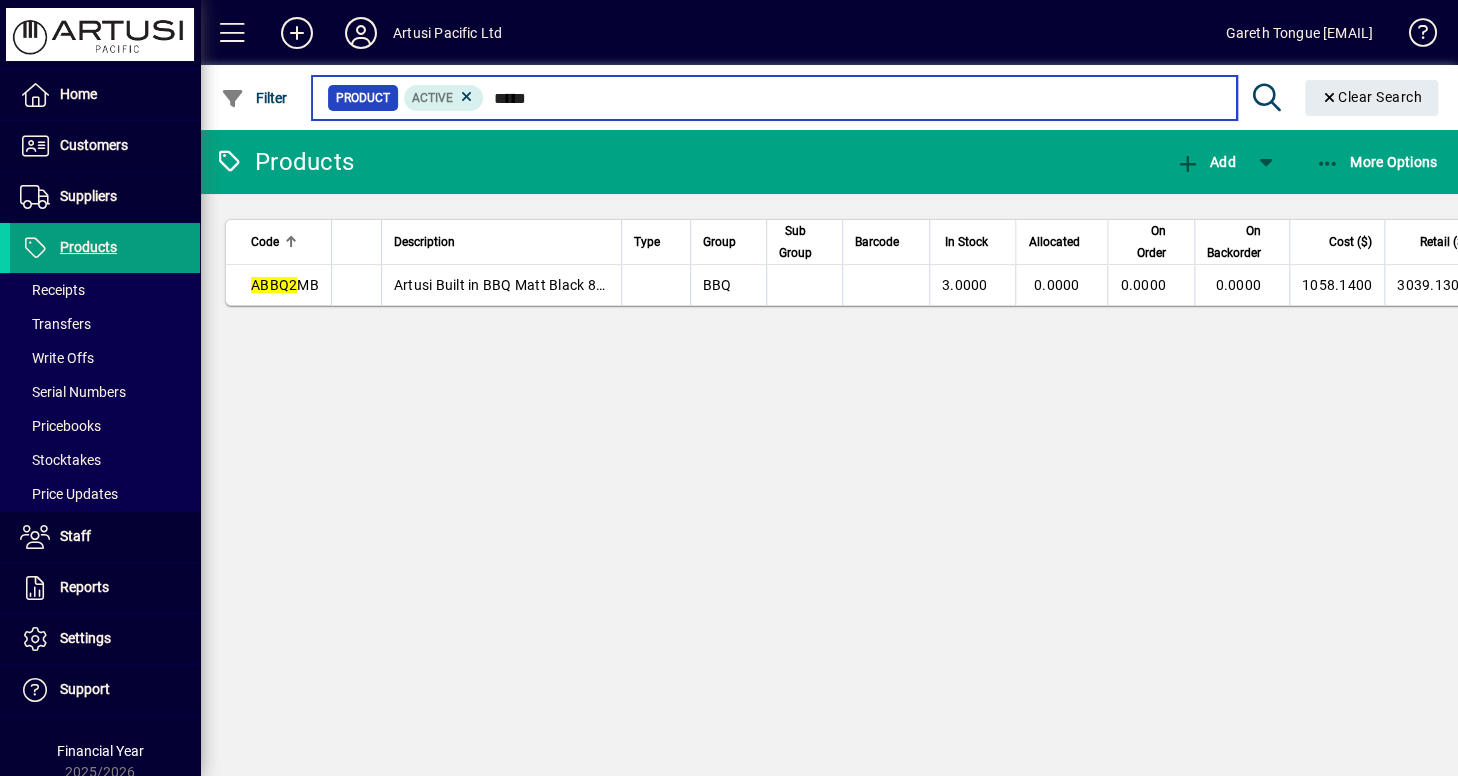 click on "*****" at bounding box center (852, 98) 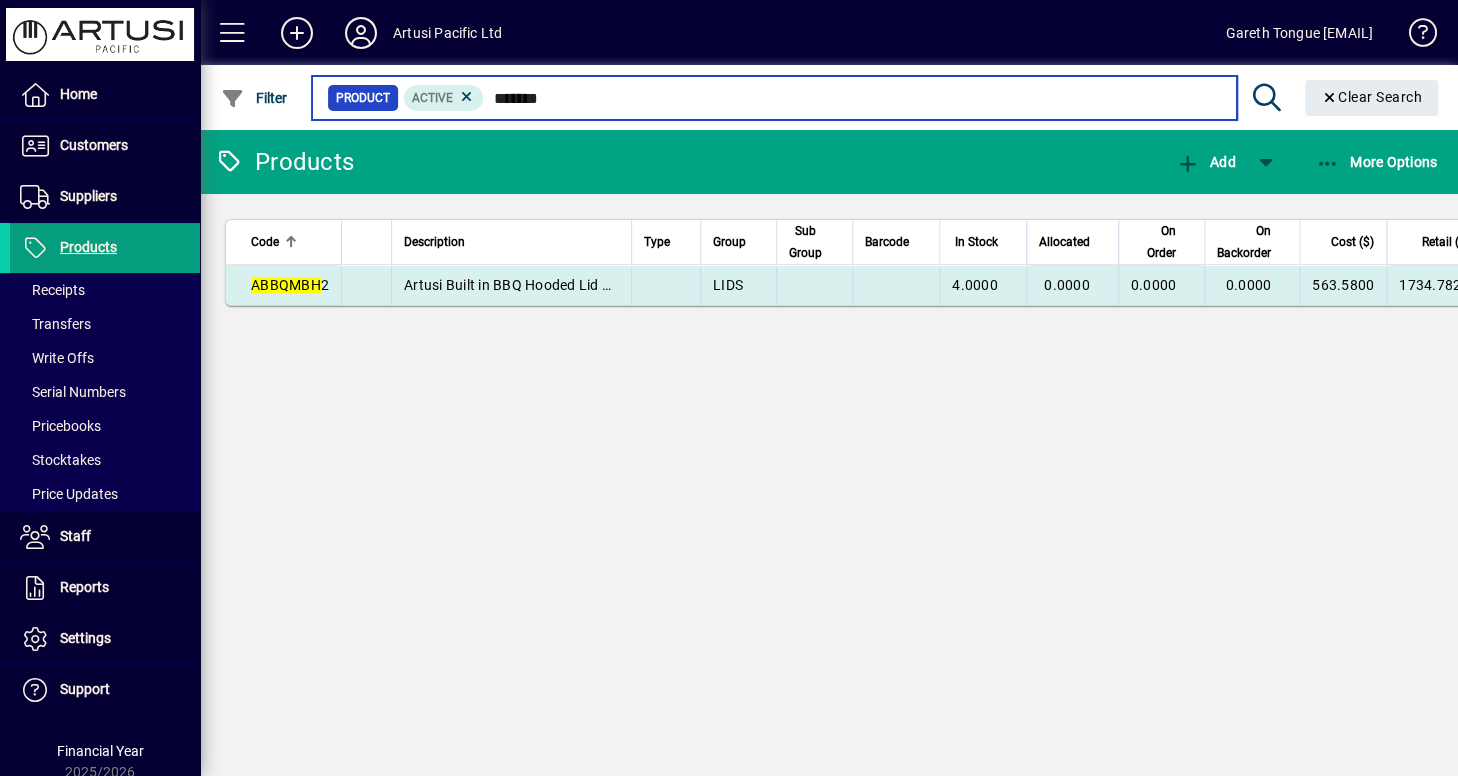 type on "*******" 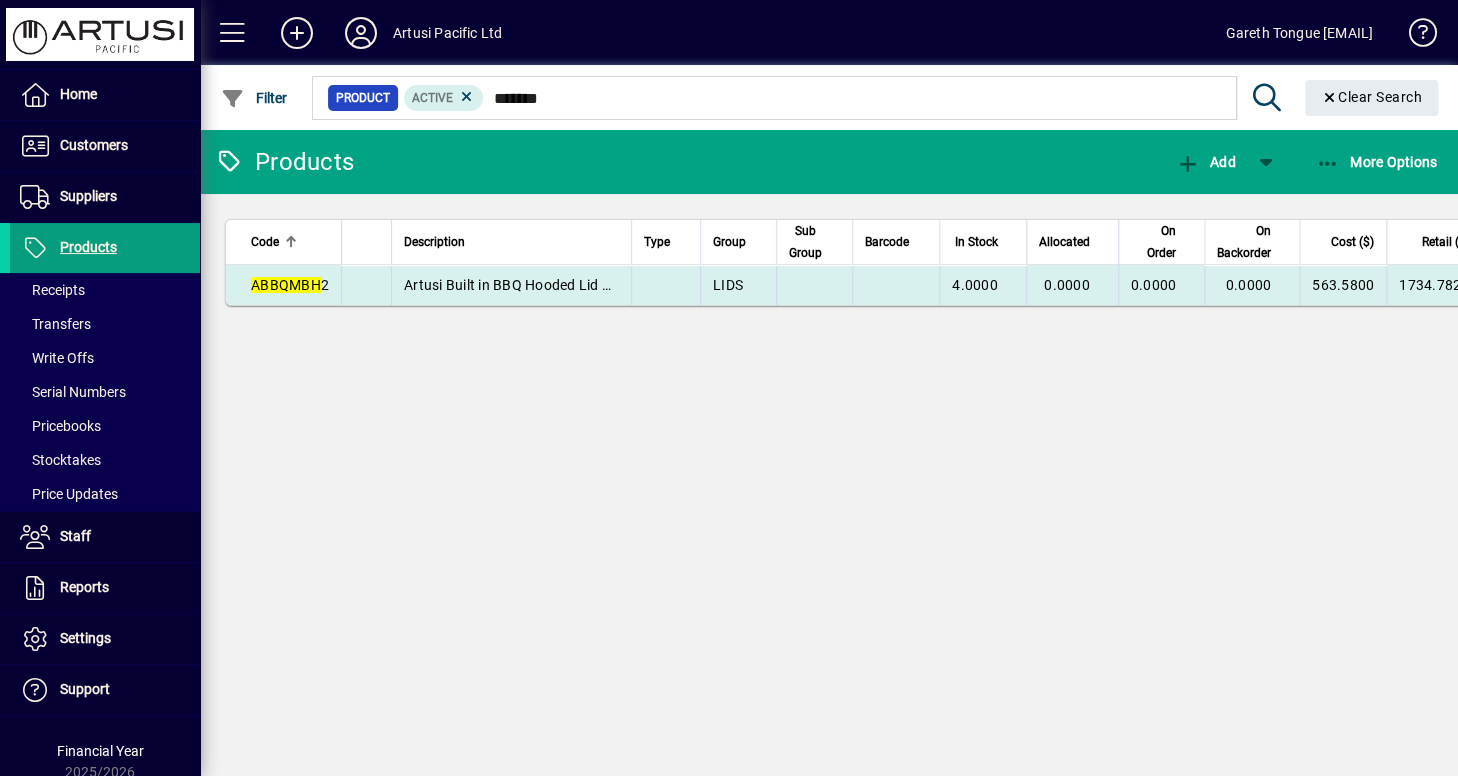 click on "ABBQMBH" at bounding box center (286, 285) 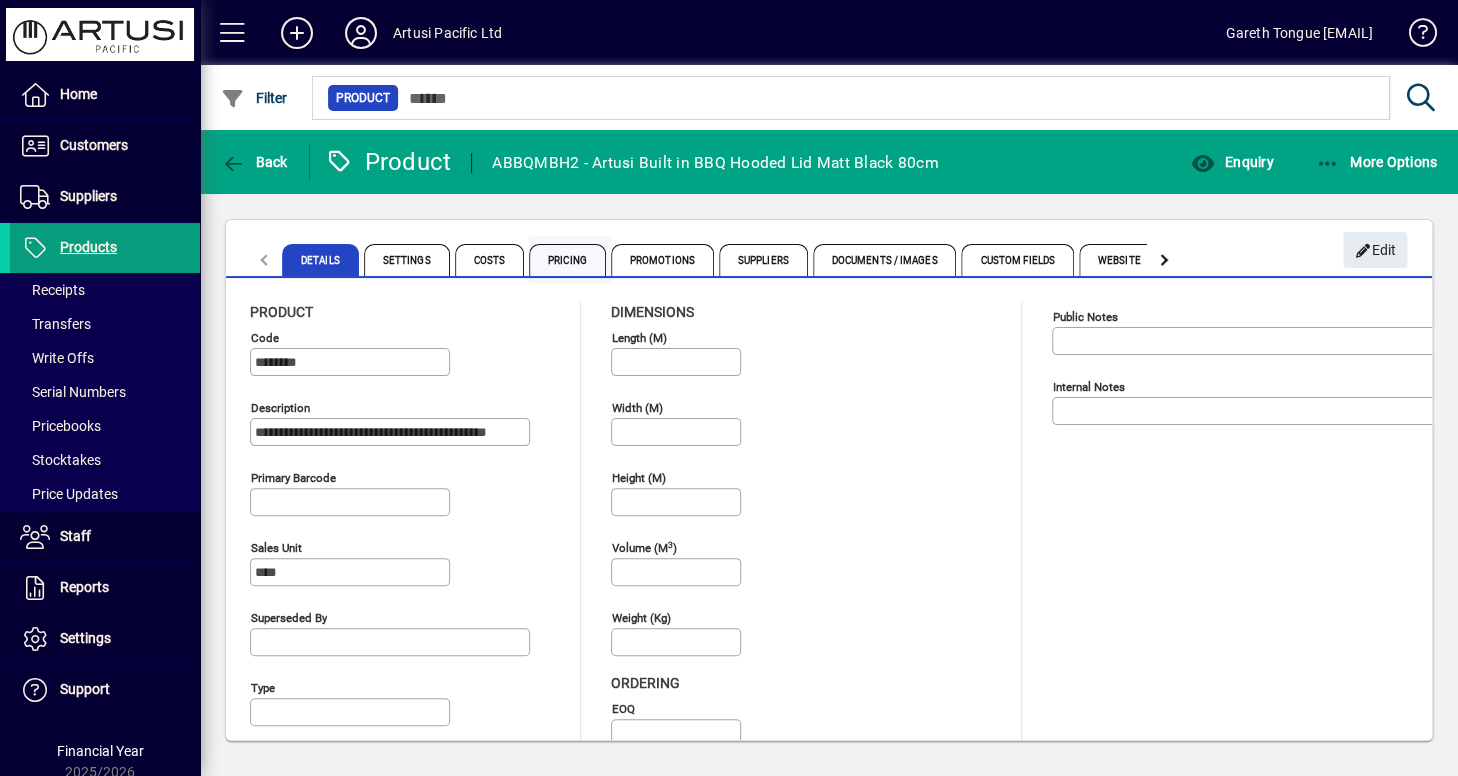 click on "Pricing" at bounding box center (567, 260) 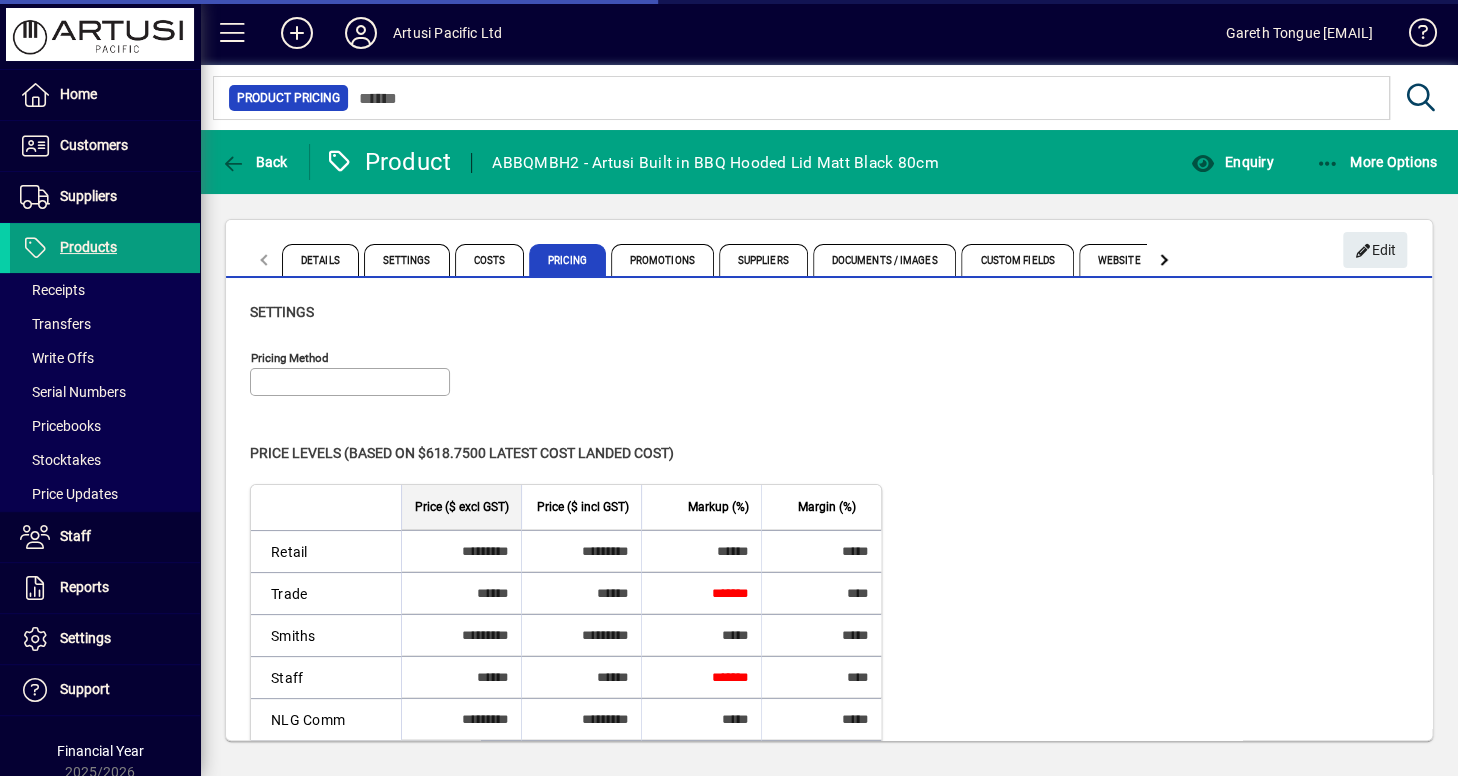 type on "**********" 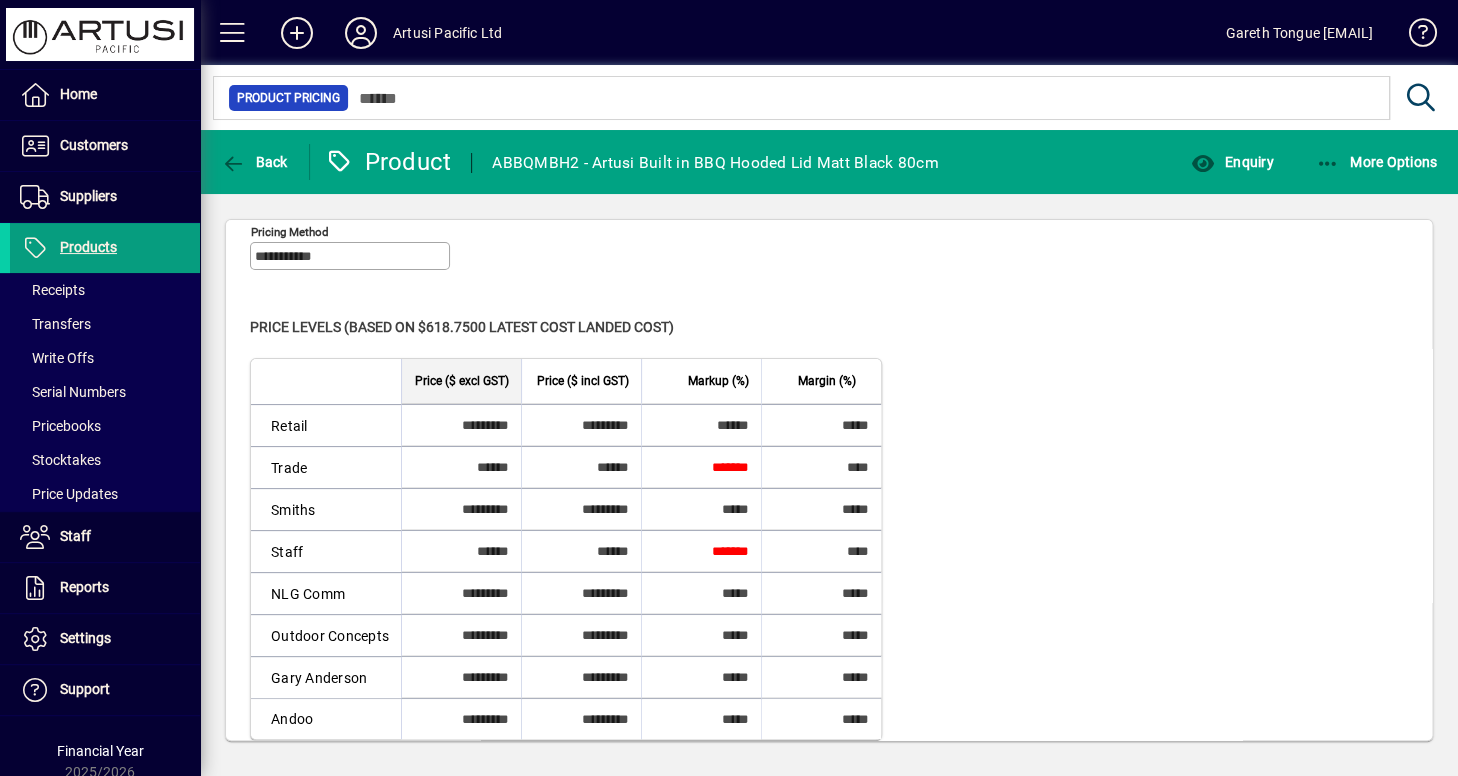 scroll, scrollTop: 137, scrollLeft: 0, axis: vertical 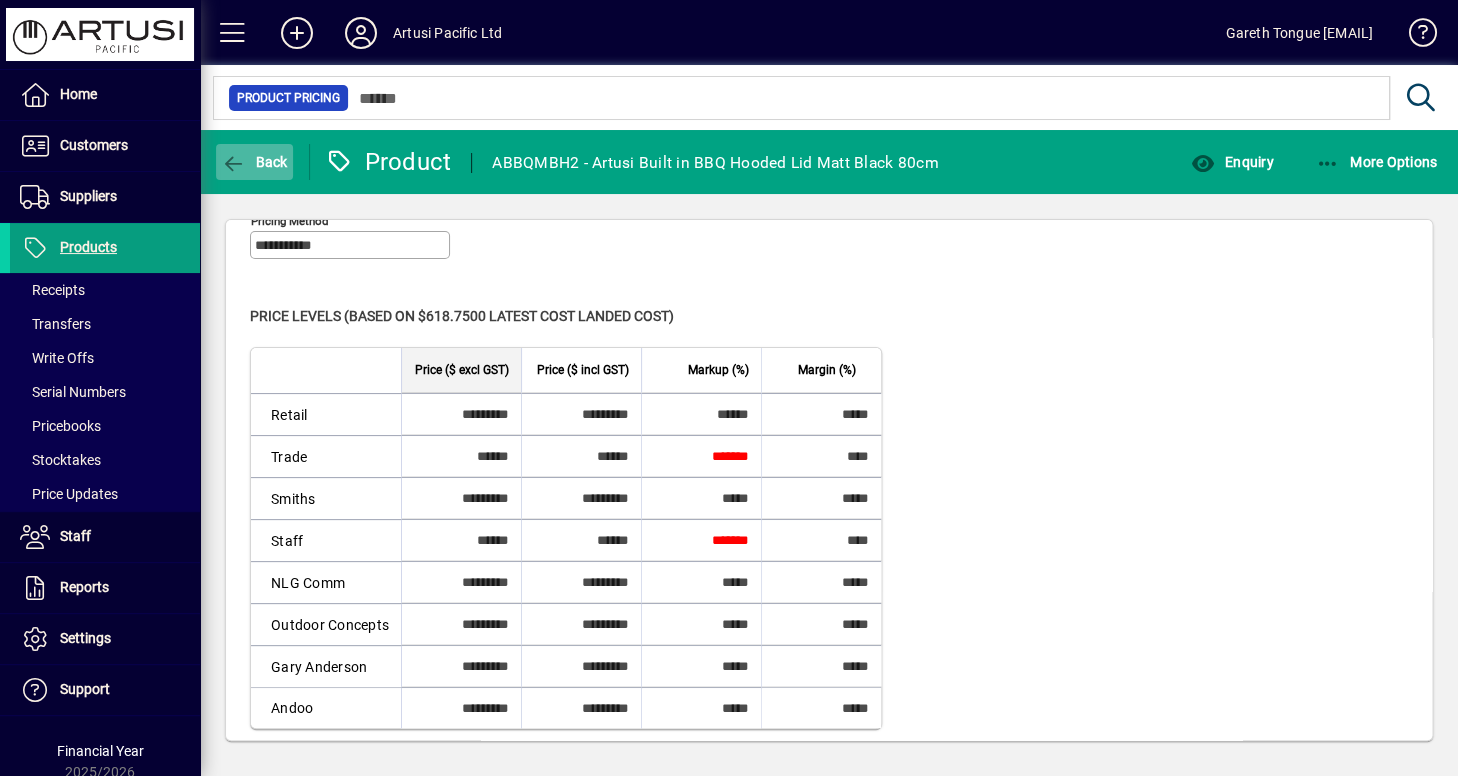 click on "Back" 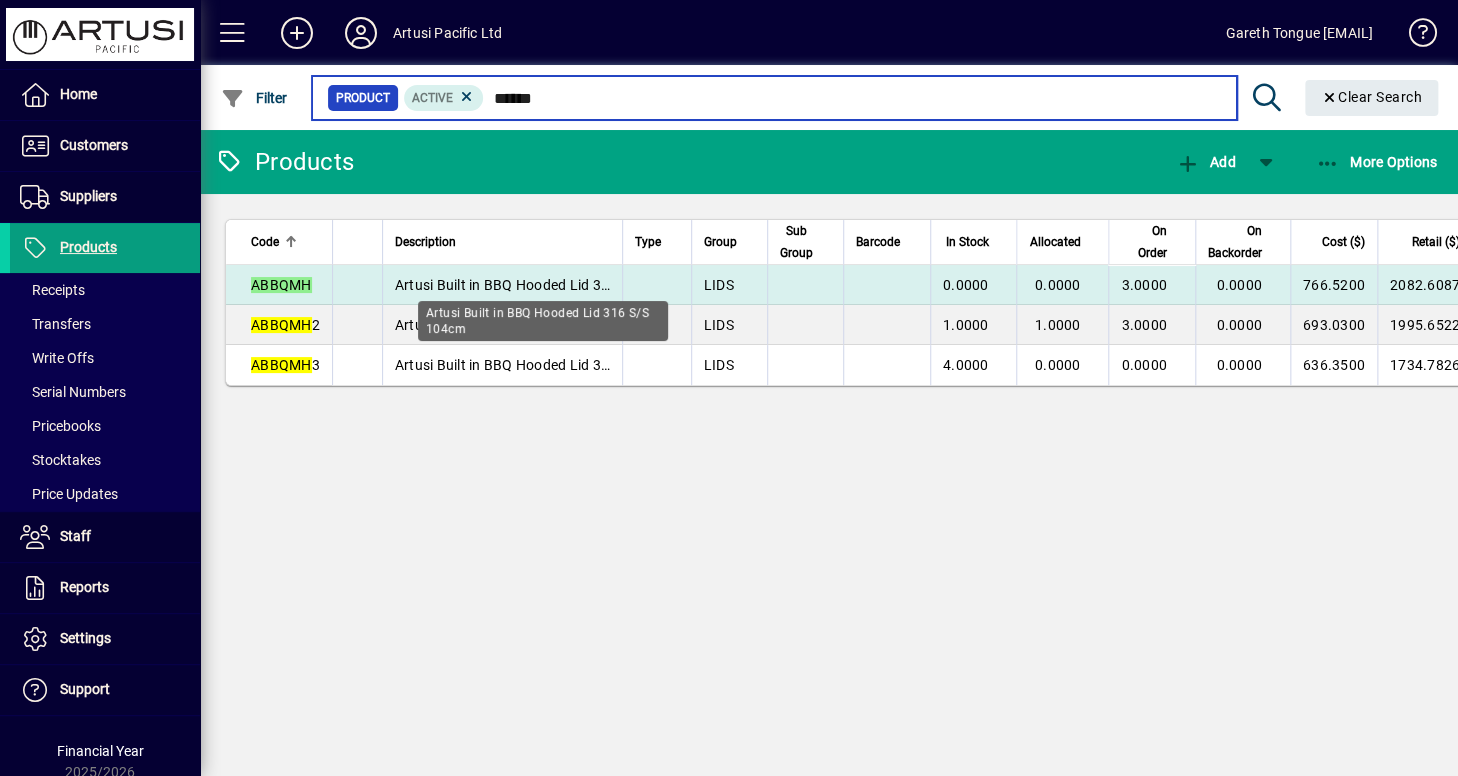 type on "******" 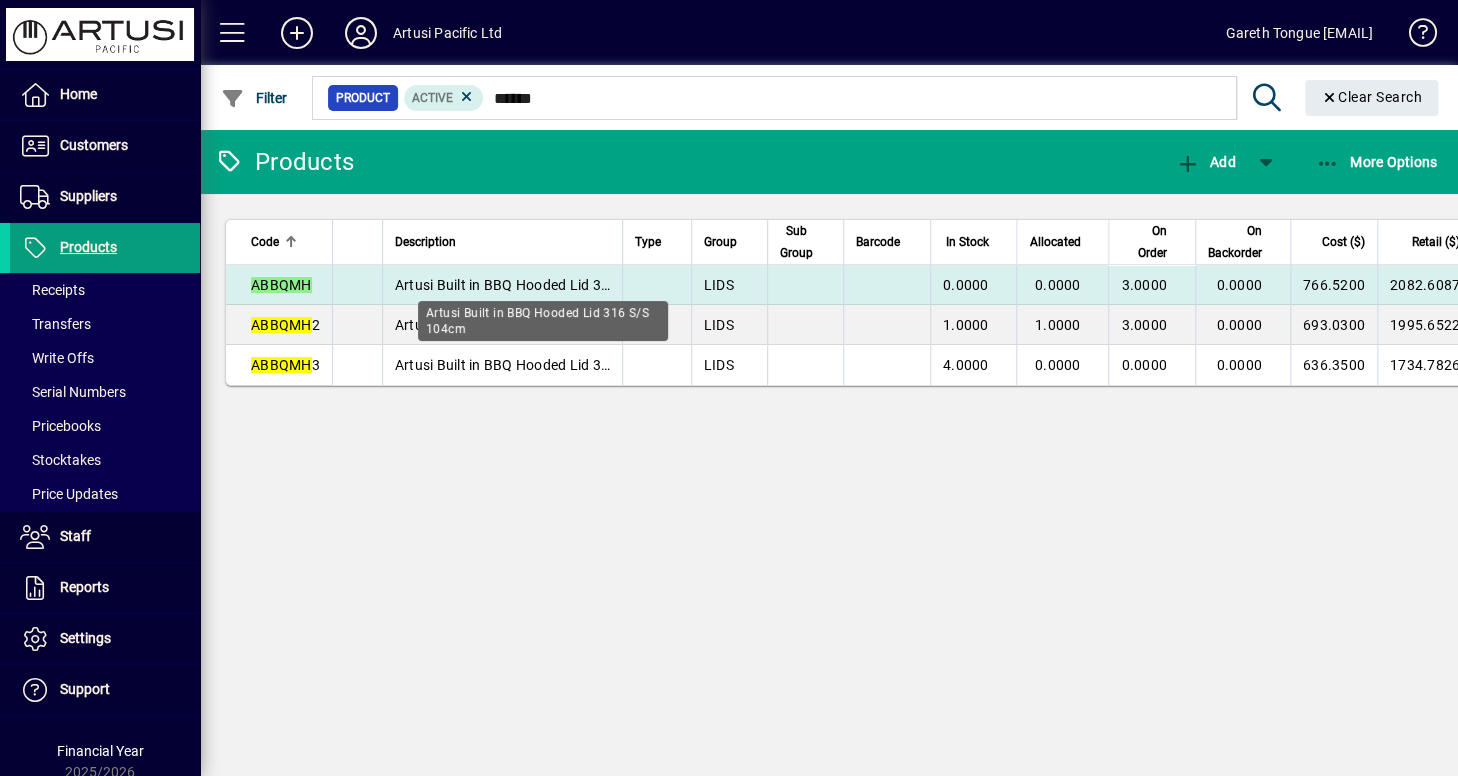 click on "Artusi Built in BBQ Hooded Lid 316 S/S 104cm" at bounding box center (543, 285) 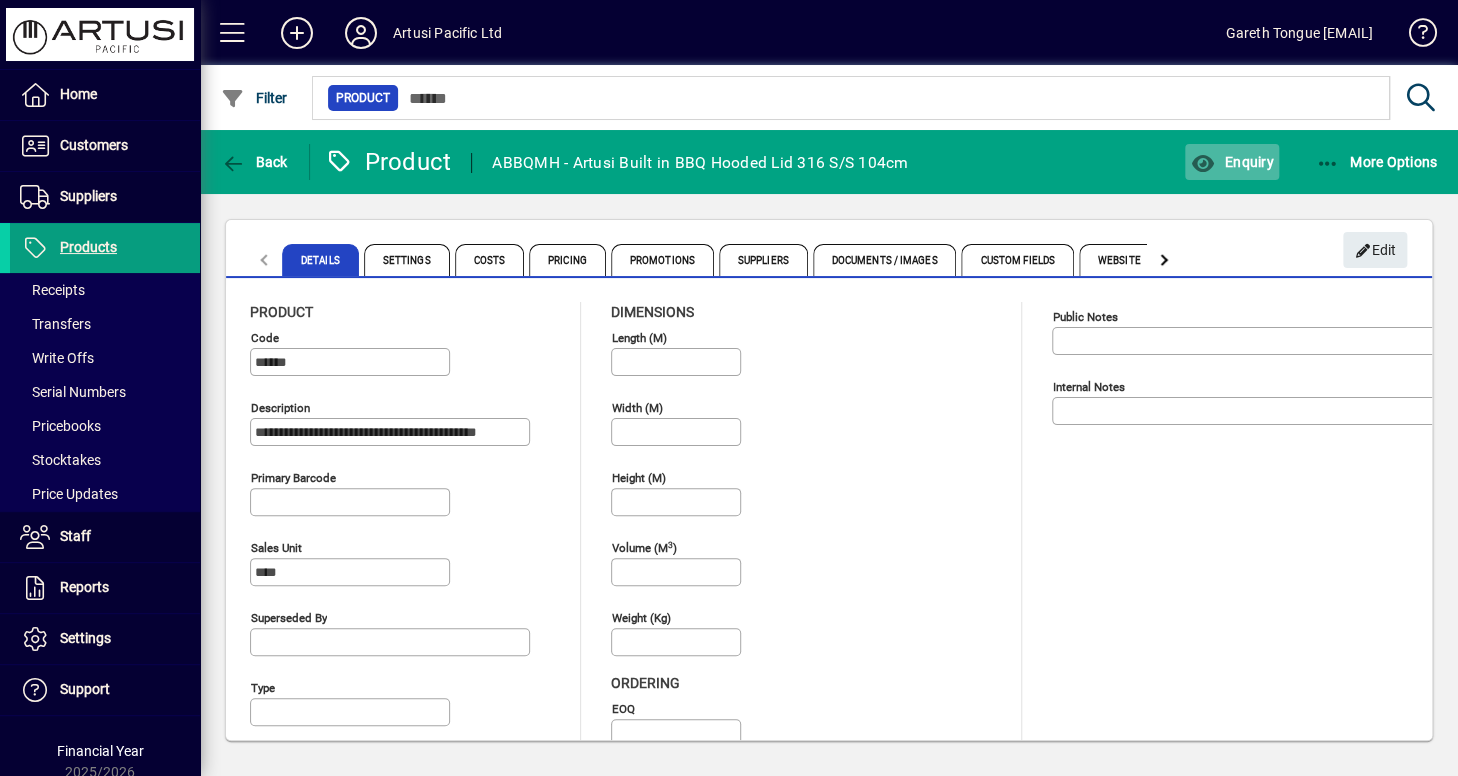 click on "Enquiry" 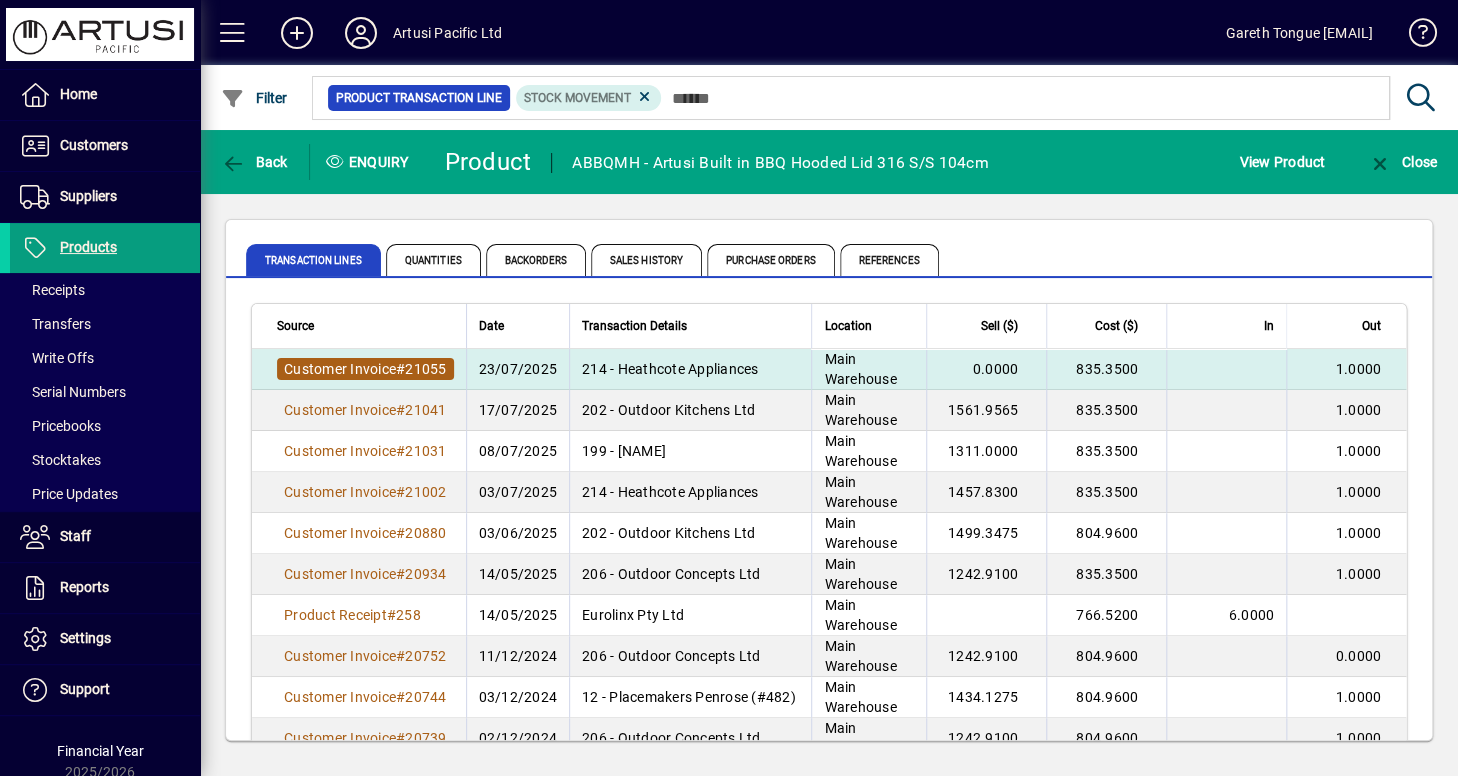 click on "Customer Invoice" at bounding box center (340, 369) 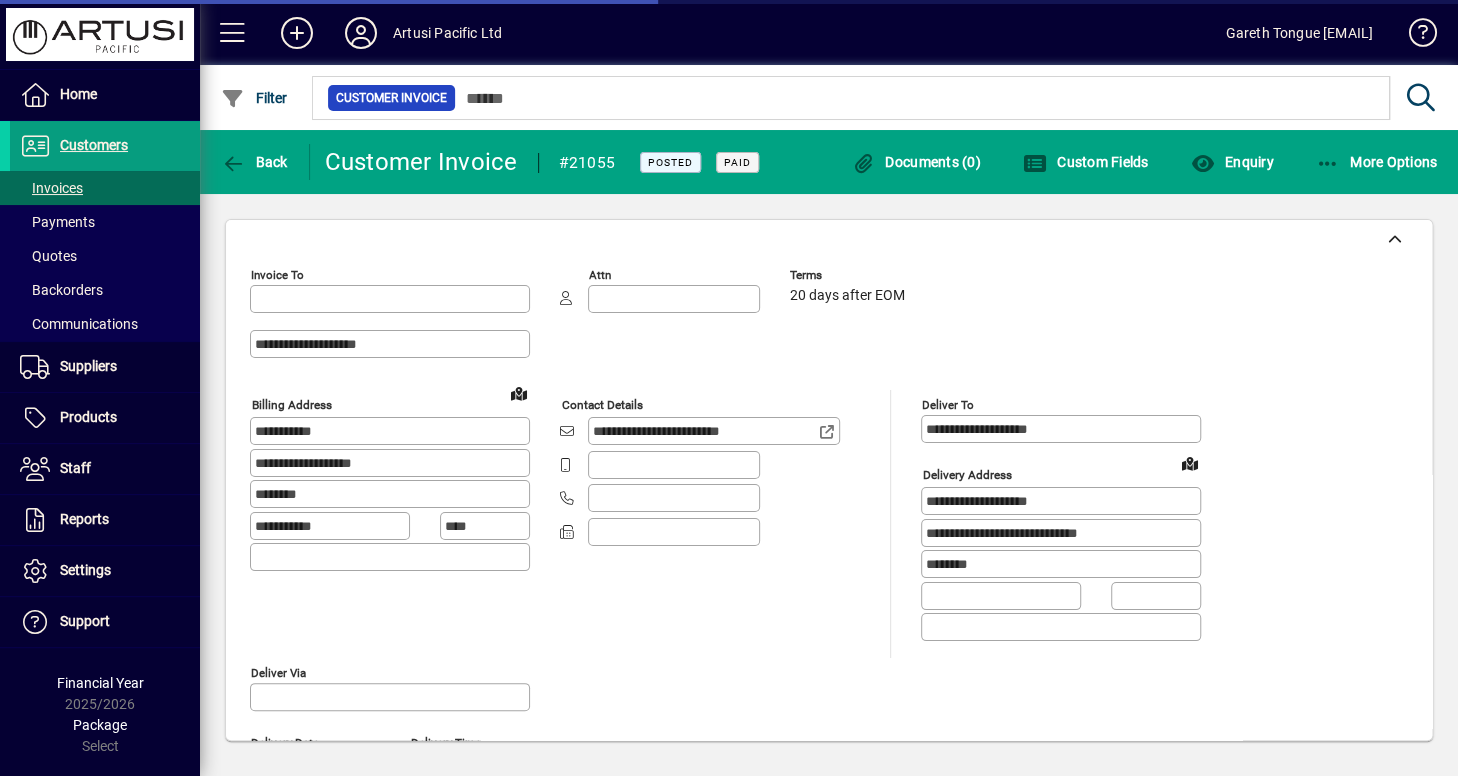 type on "**********" 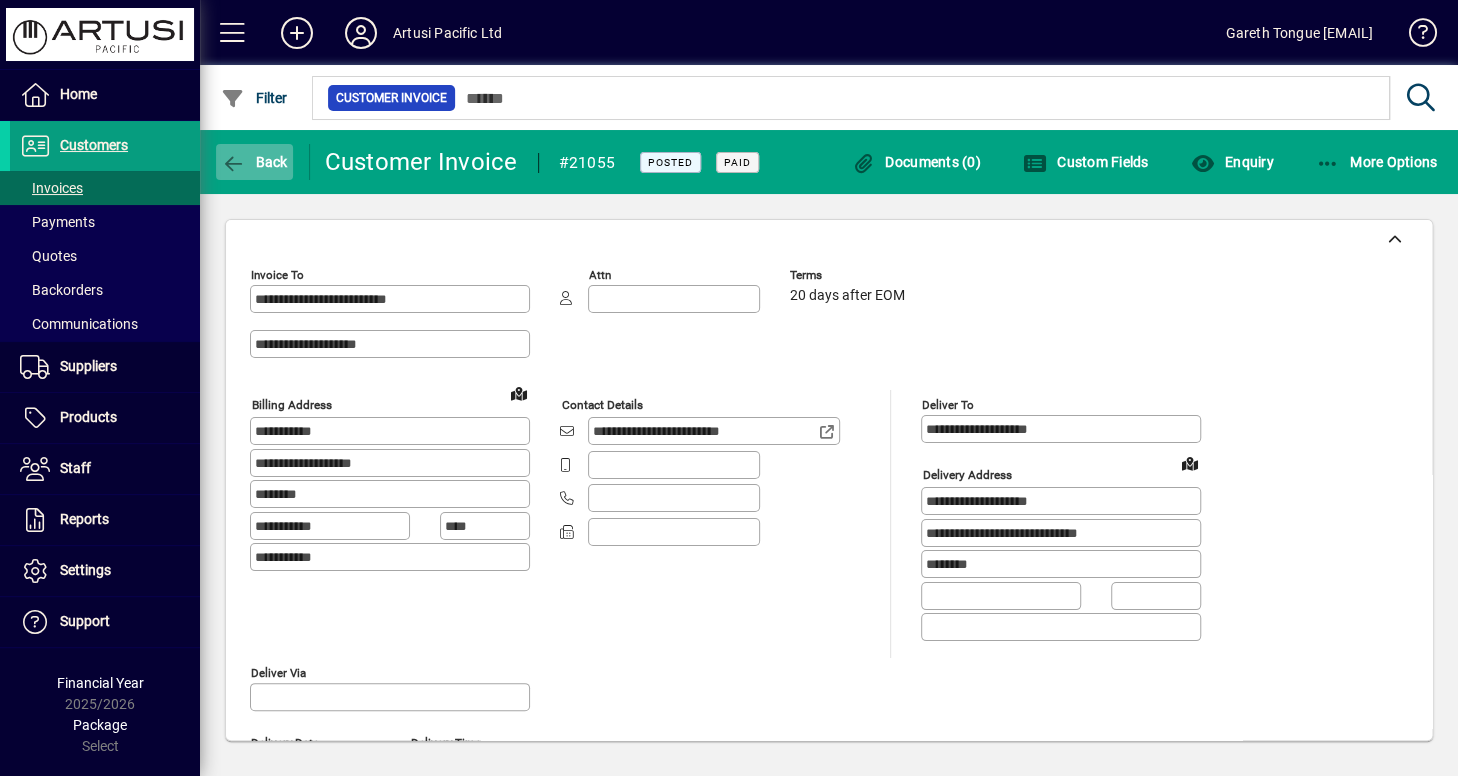 click 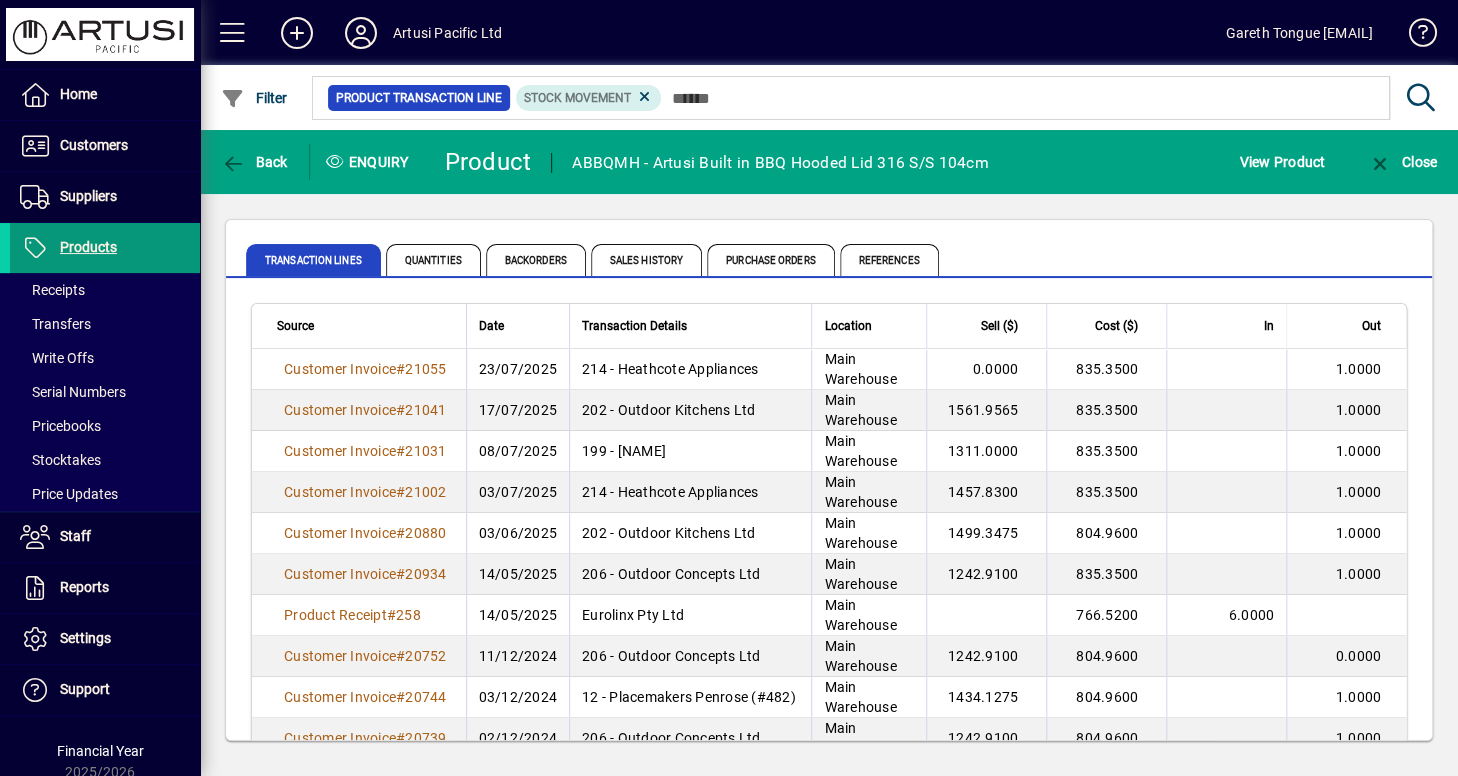 click on "Products" at bounding box center (88, 247) 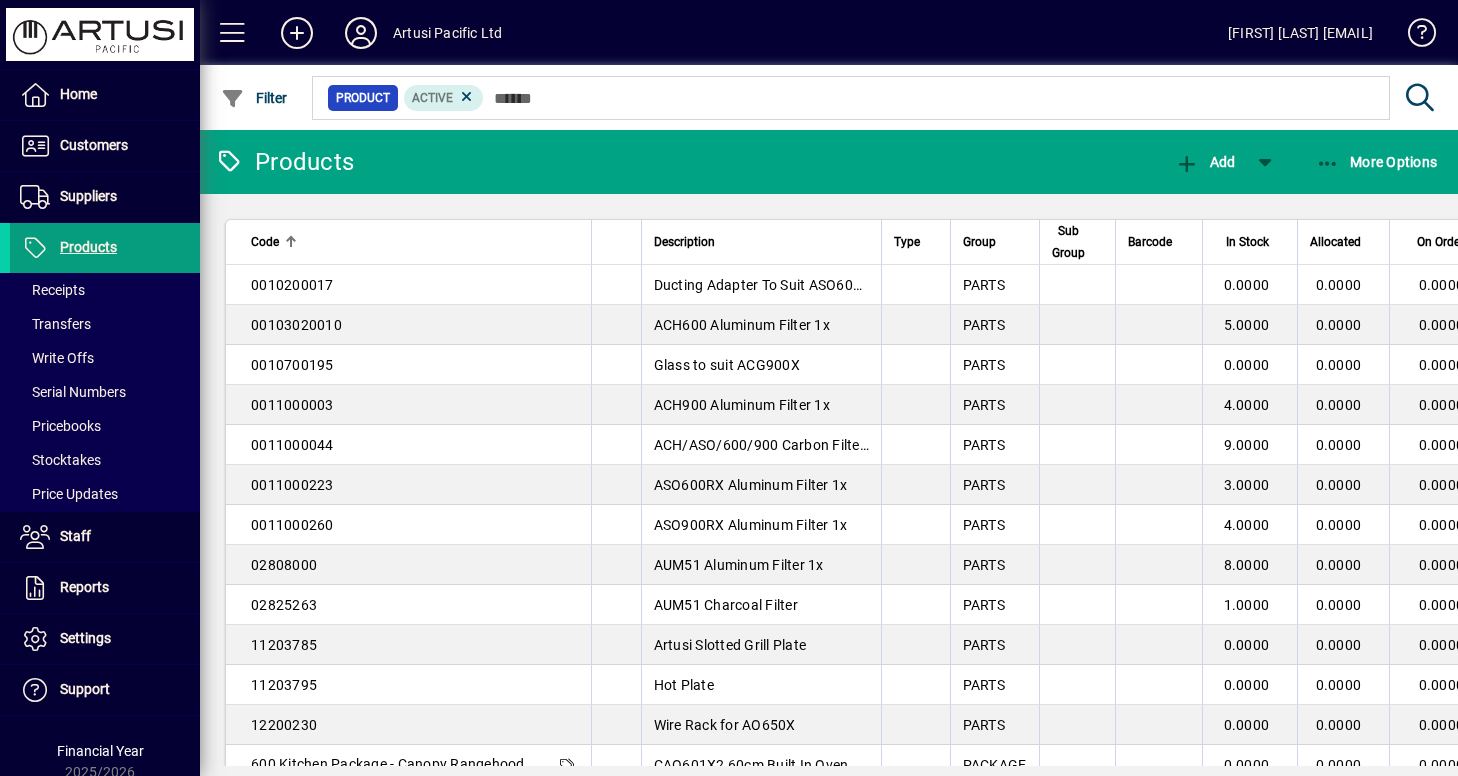 scroll, scrollTop: 0, scrollLeft: 0, axis: both 